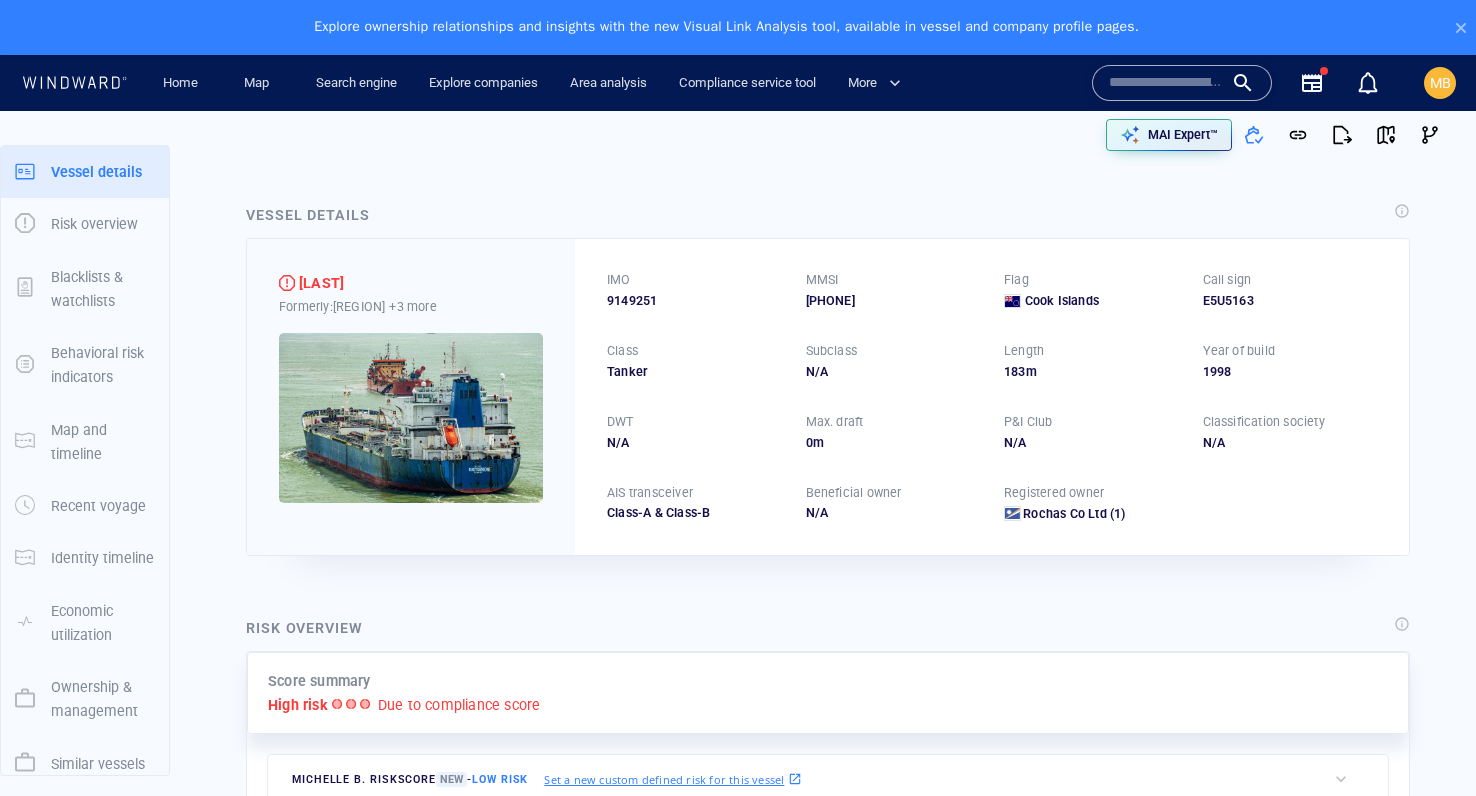 scroll, scrollTop: 0, scrollLeft: 0, axis: both 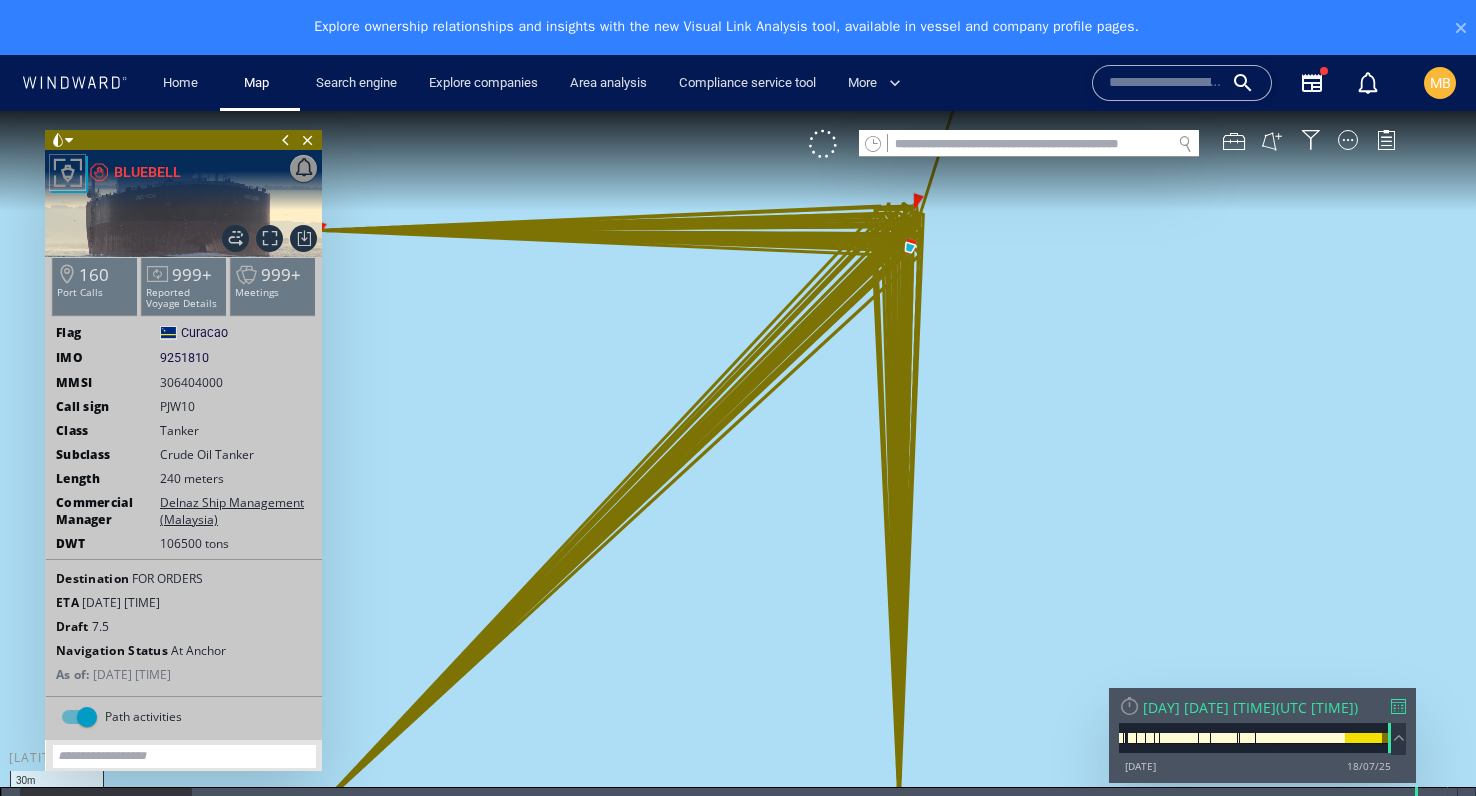 click at bounding box center (738, 471) 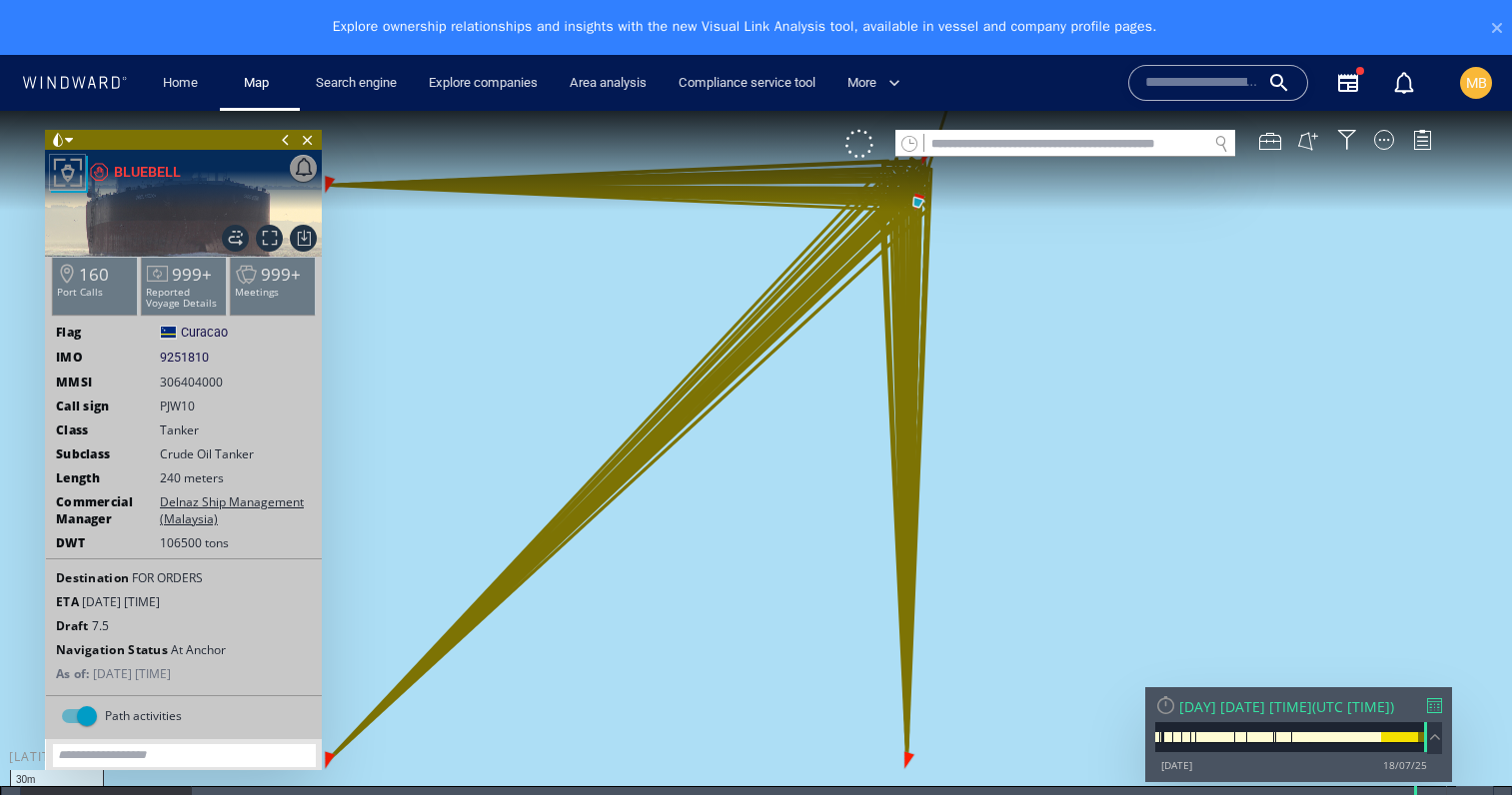 drag, startPoint x: 1096, startPoint y: 785, endPoint x: 1085, endPoint y: 740, distance: 46.32494 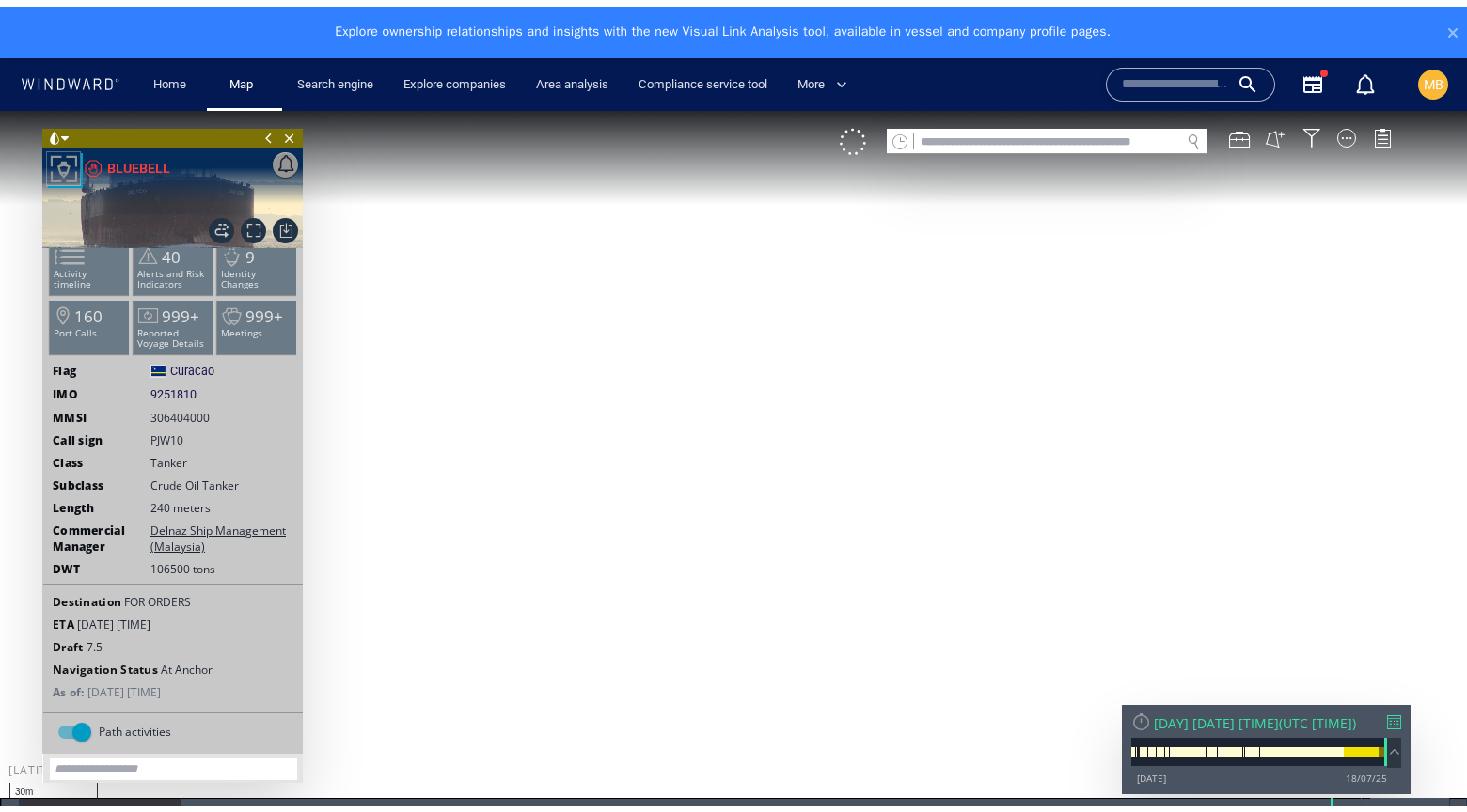 scroll, scrollTop: 89, scrollLeft: 0, axis: vertical 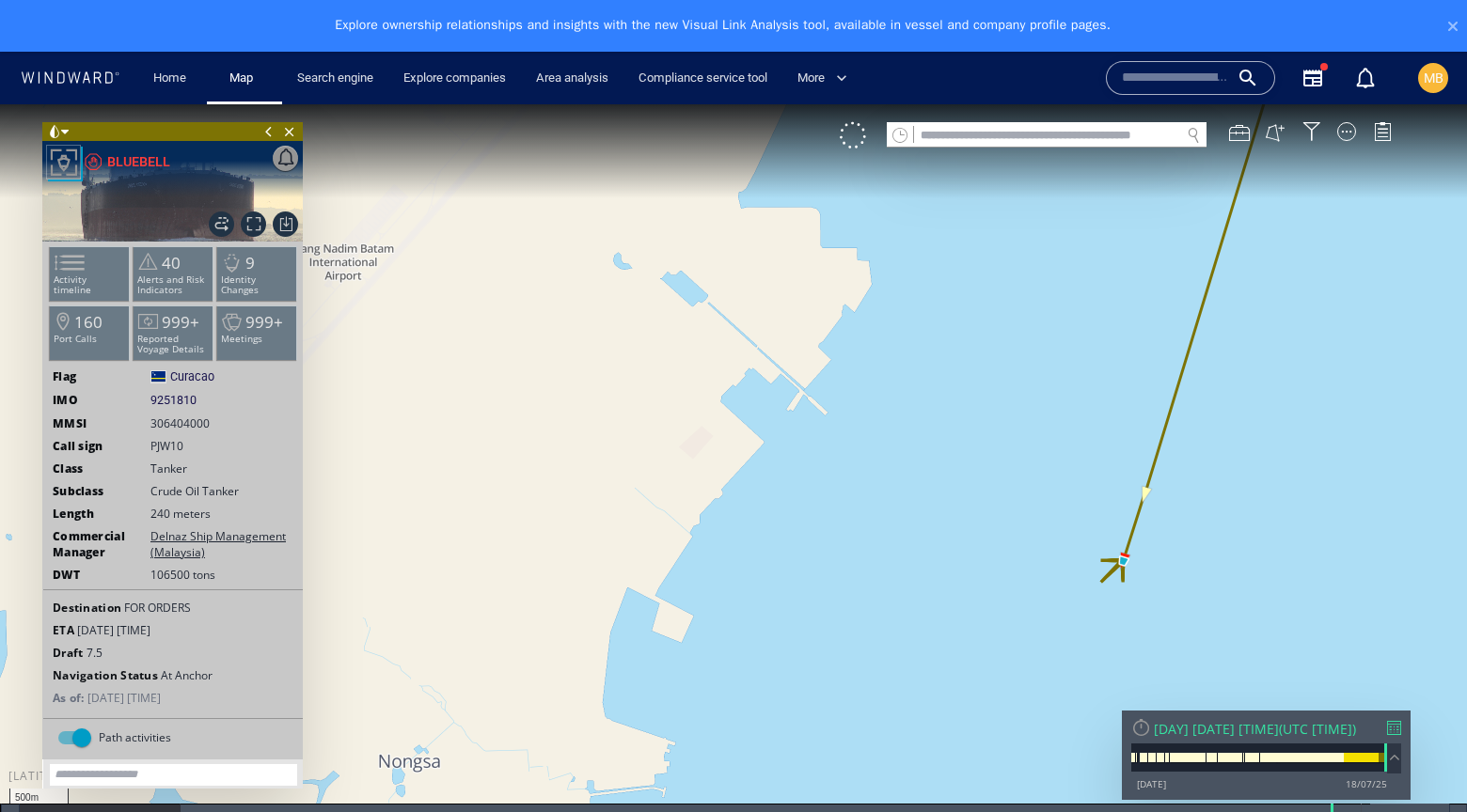 drag, startPoint x: 1171, startPoint y: 546, endPoint x: 939, endPoint y: 512, distance: 234.4781 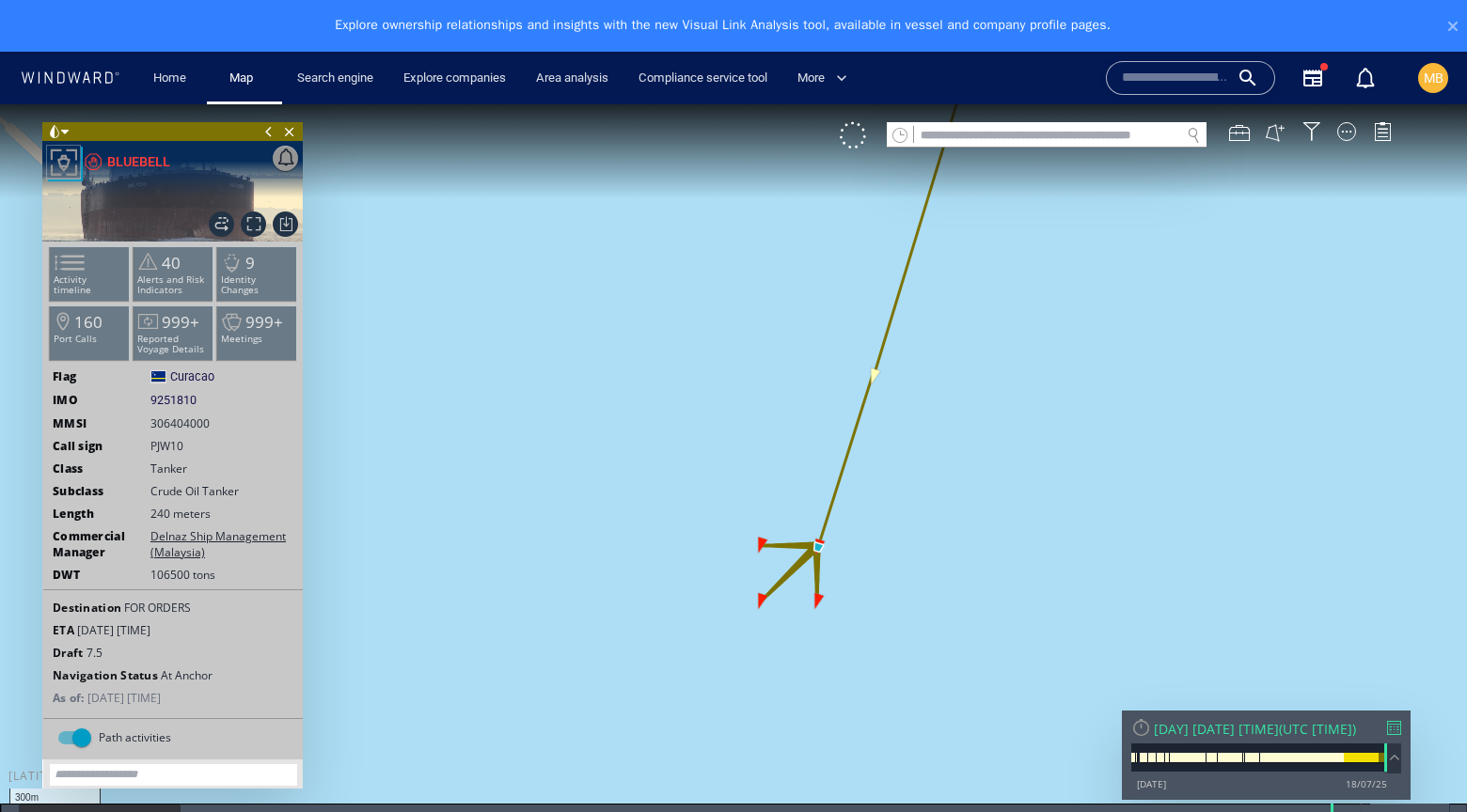 drag, startPoint x: 841, startPoint y: 580, endPoint x: 923, endPoint y: 447, distance: 156.2466 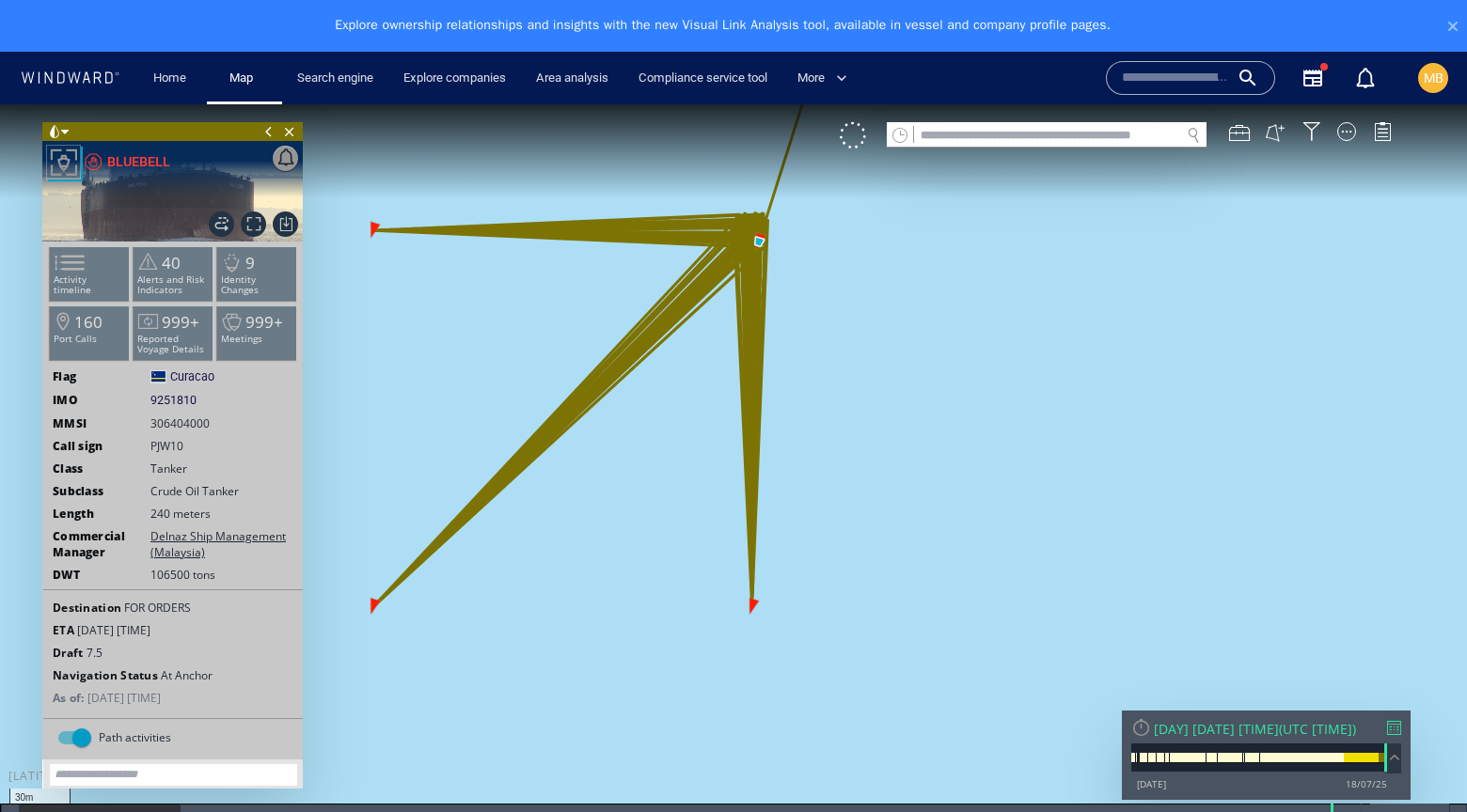 drag, startPoint x: 827, startPoint y: 459, endPoint x: 954, endPoint y: 551, distance: 156.82155 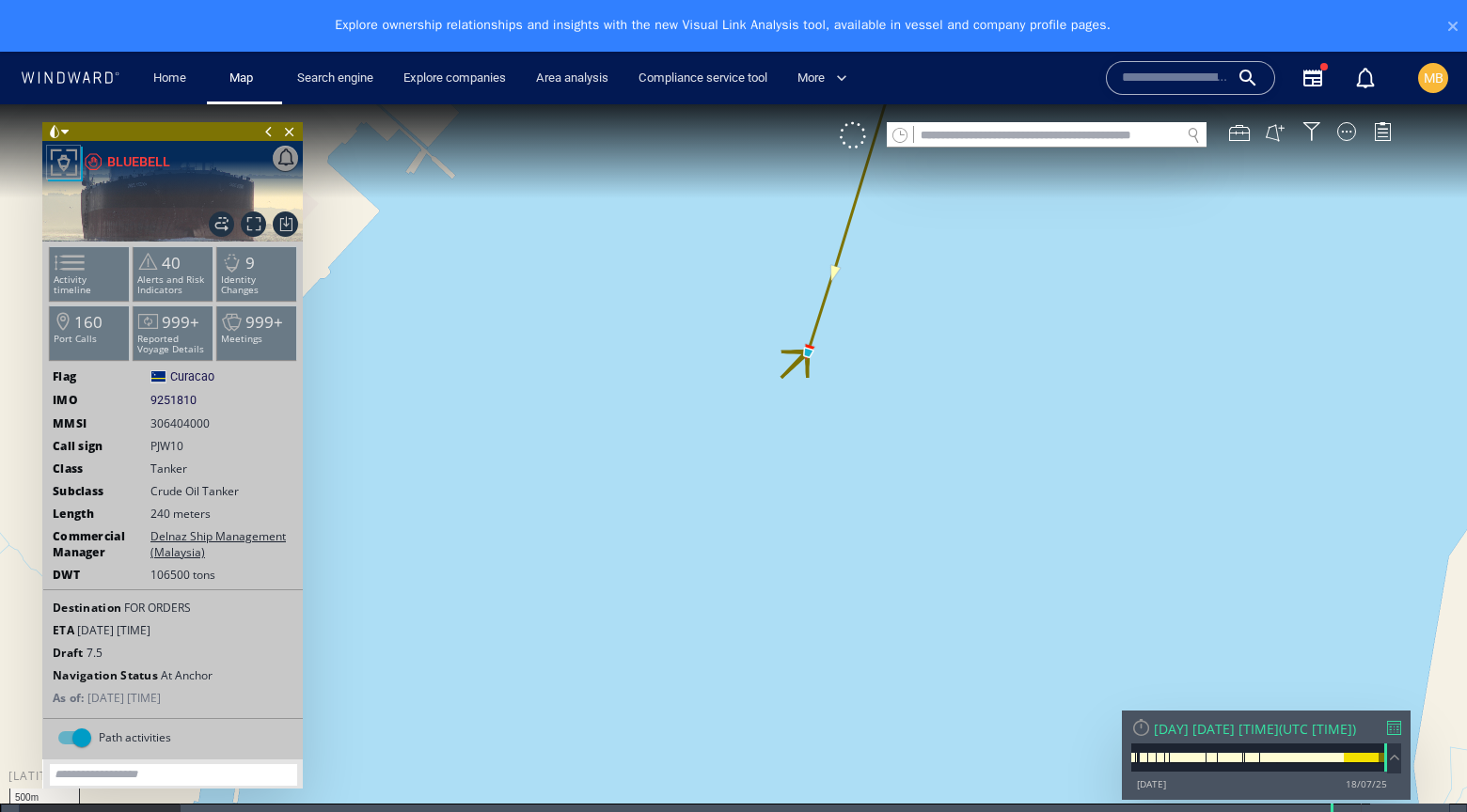 click 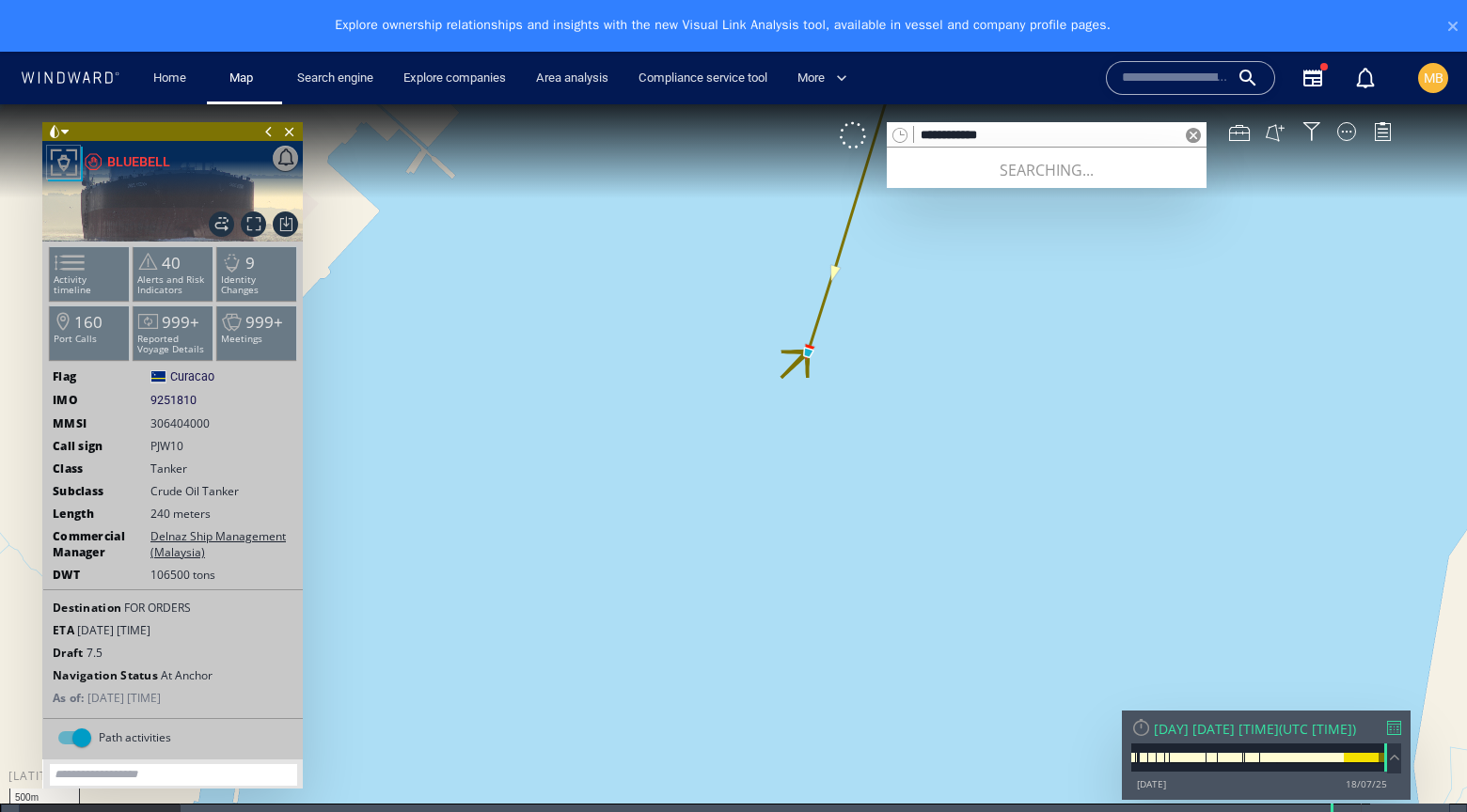 type on "**********" 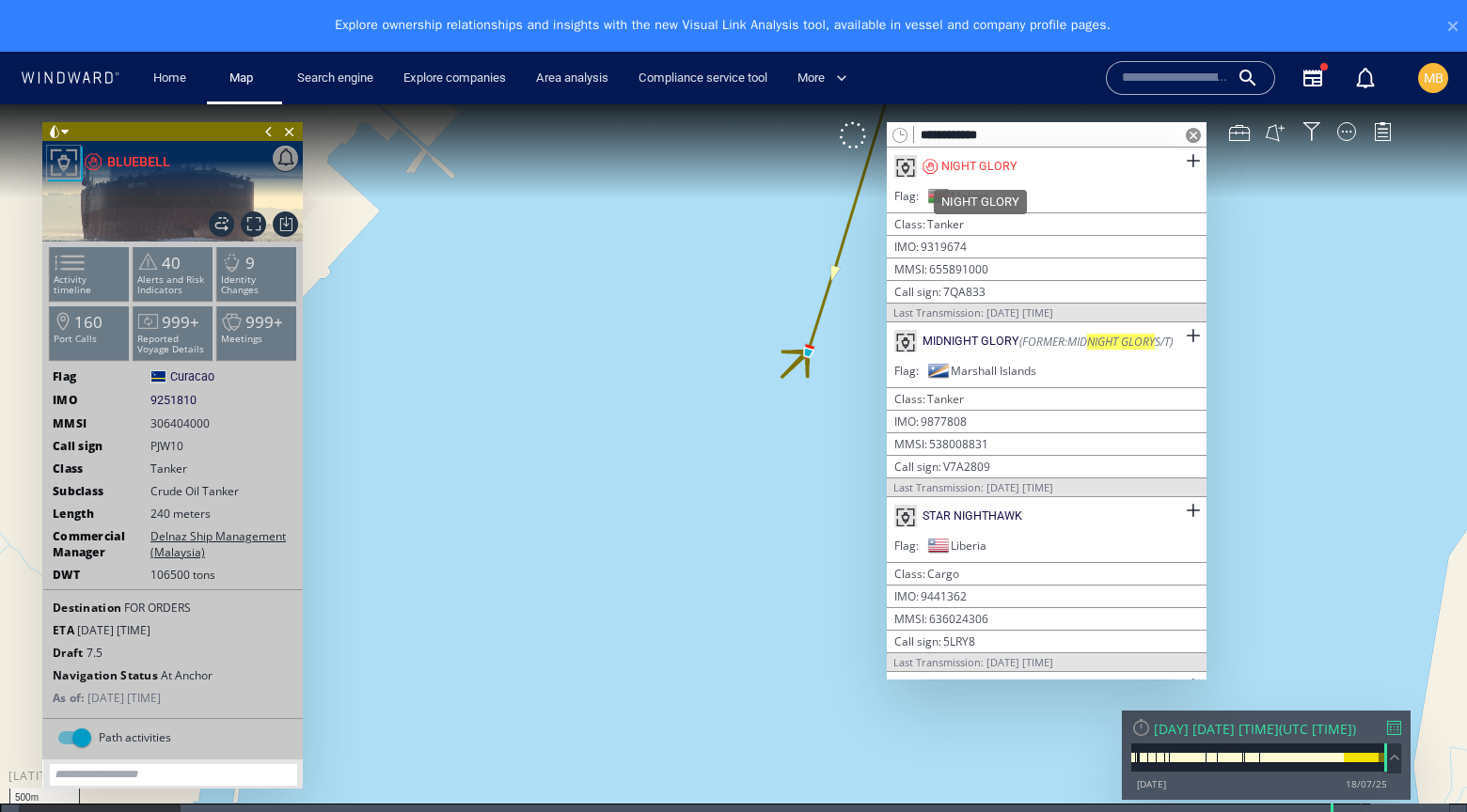 click on "NIGHT GLORY" at bounding box center (979, 166) 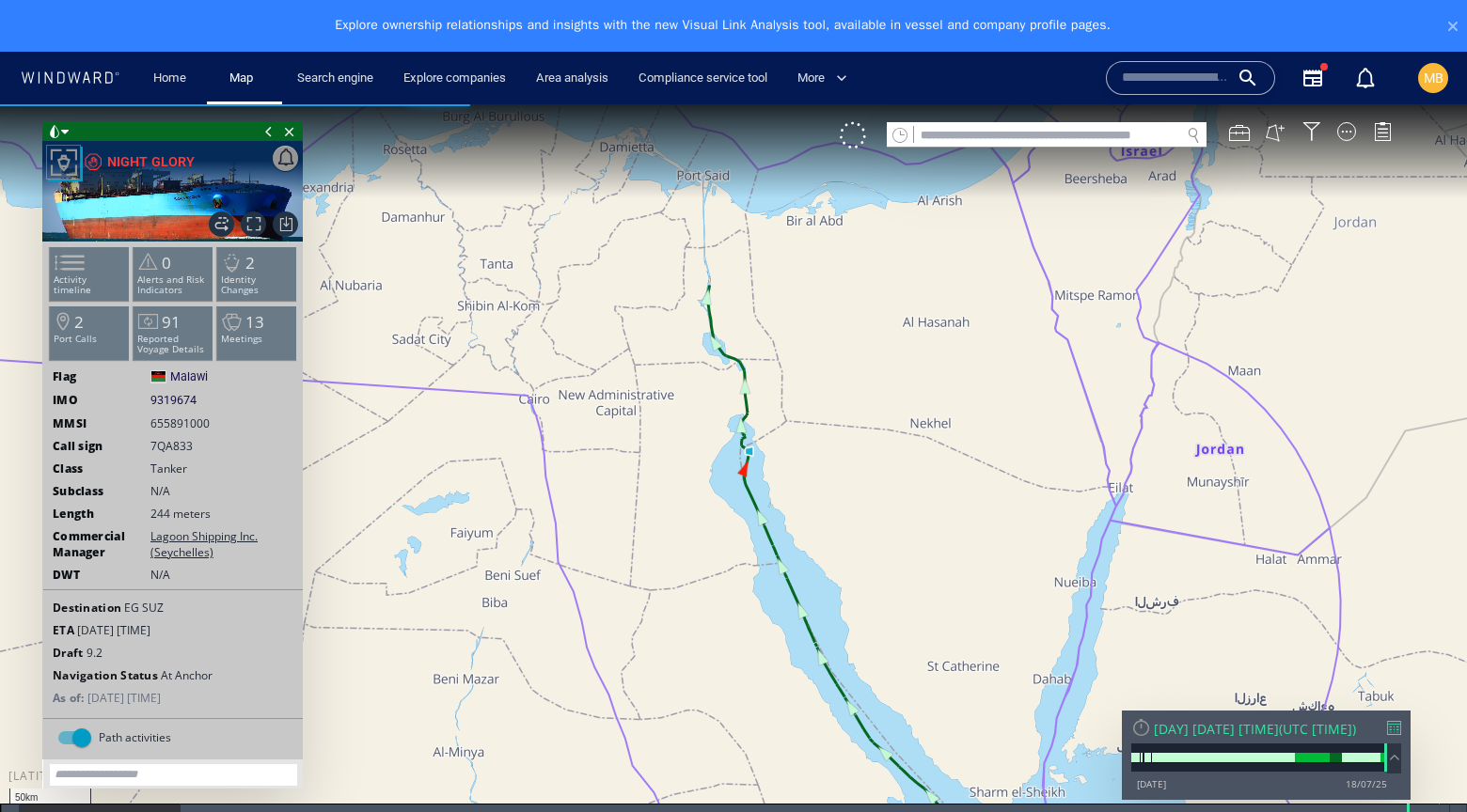 drag, startPoint x: 713, startPoint y: 420, endPoint x: 727, endPoint y: 494, distance: 75.312682 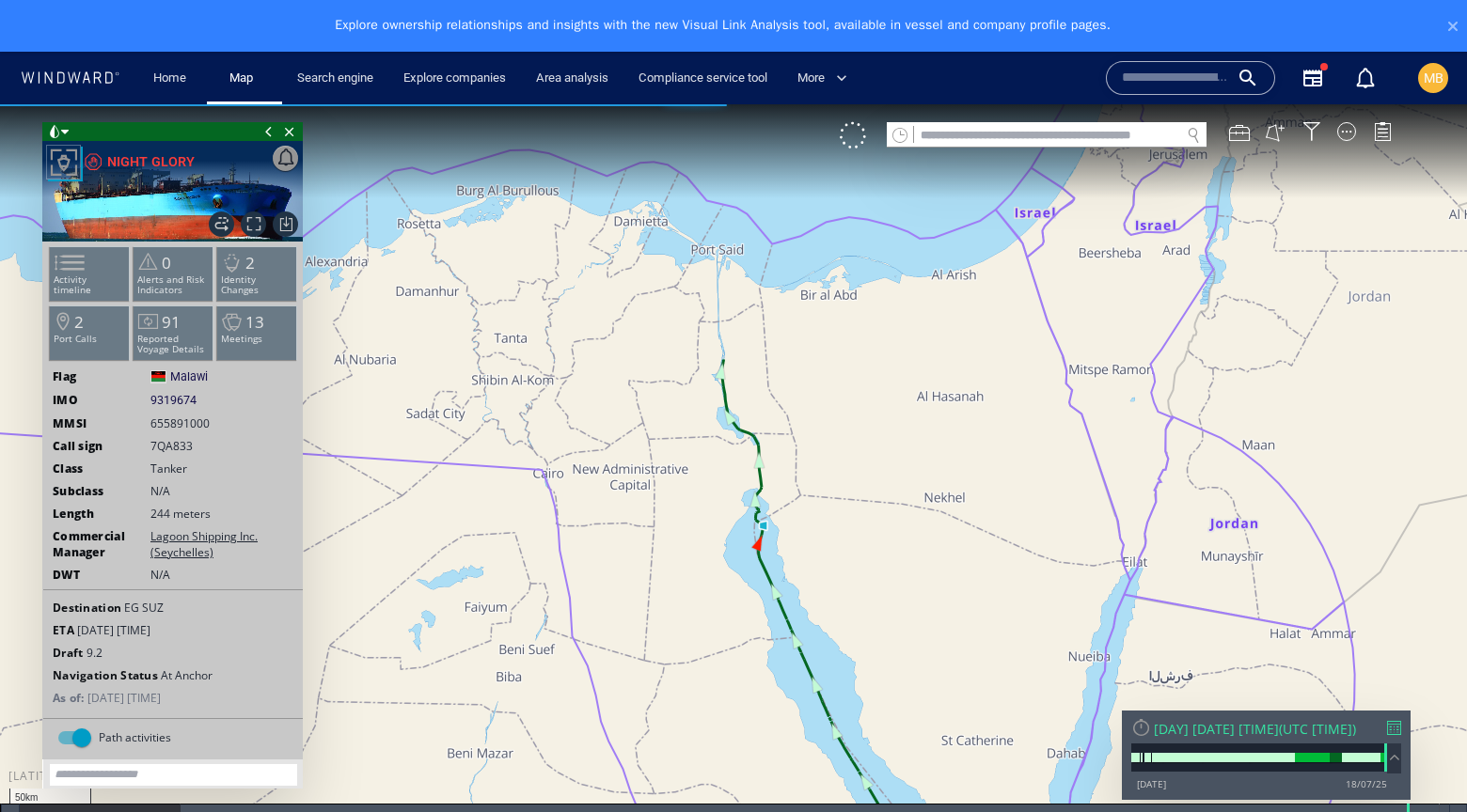 click at bounding box center [734, 475] 